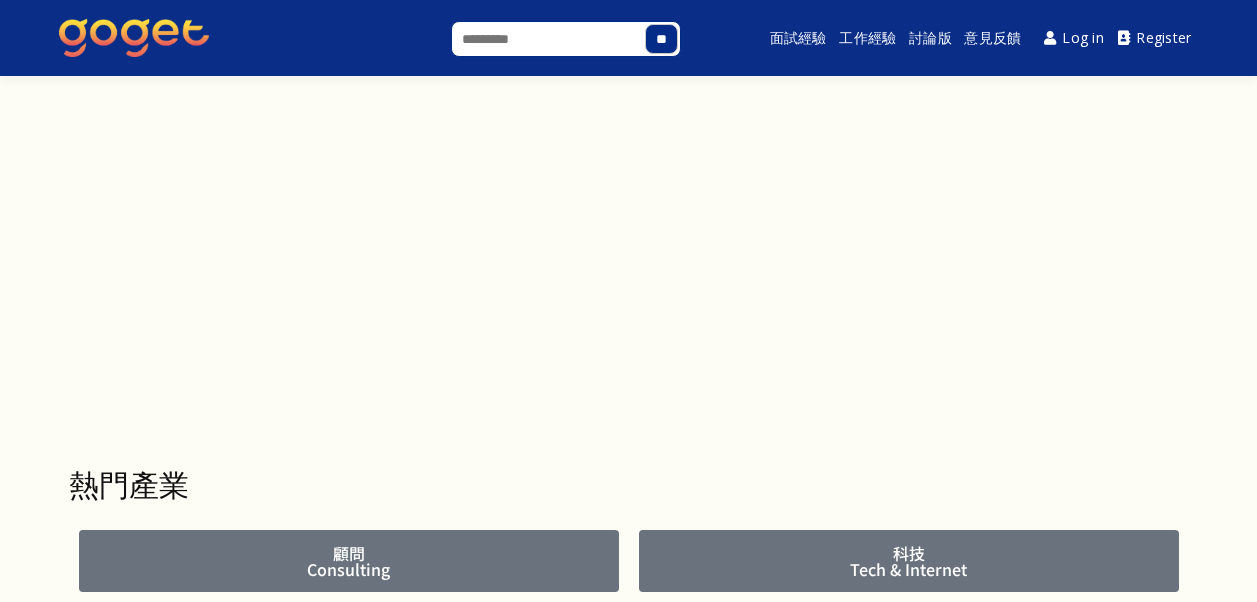scroll, scrollTop: 0, scrollLeft: 0, axis: both 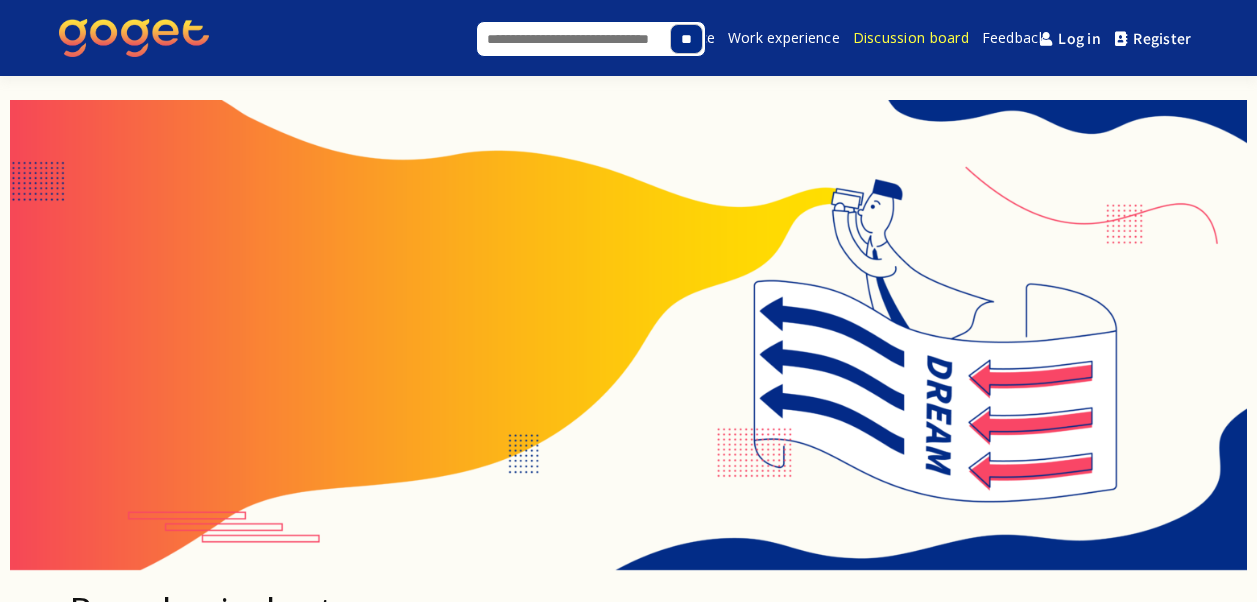 click on "Discussion board" at bounding box center [911, 38] 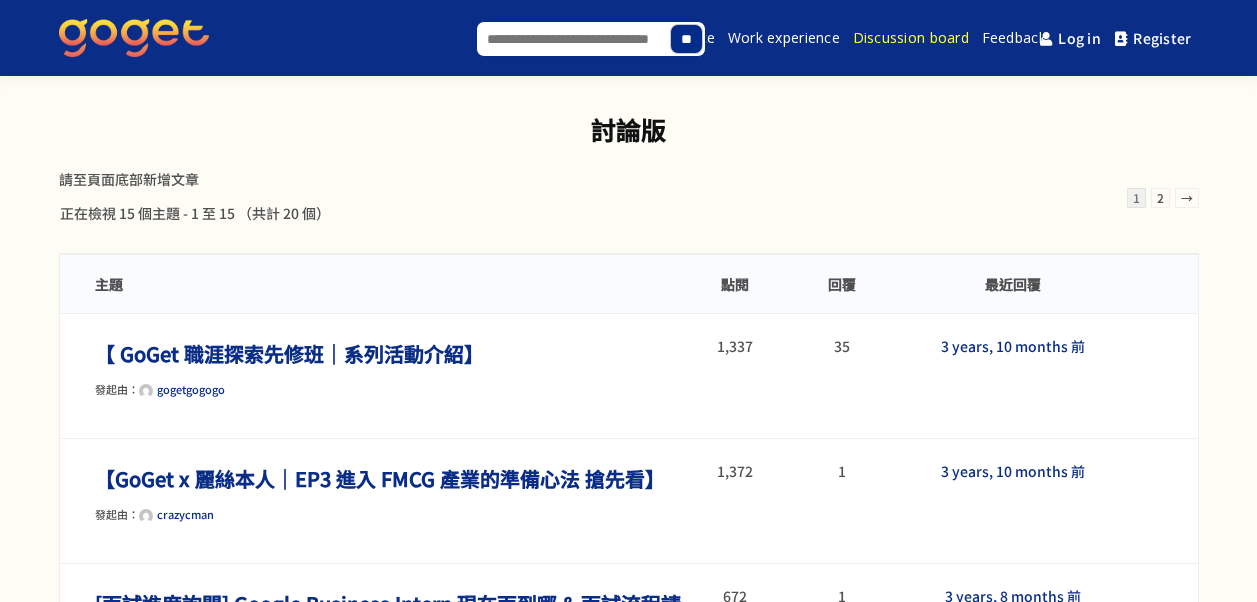scroll, scrollTop: 0, scrollLeft: 0, axis: both 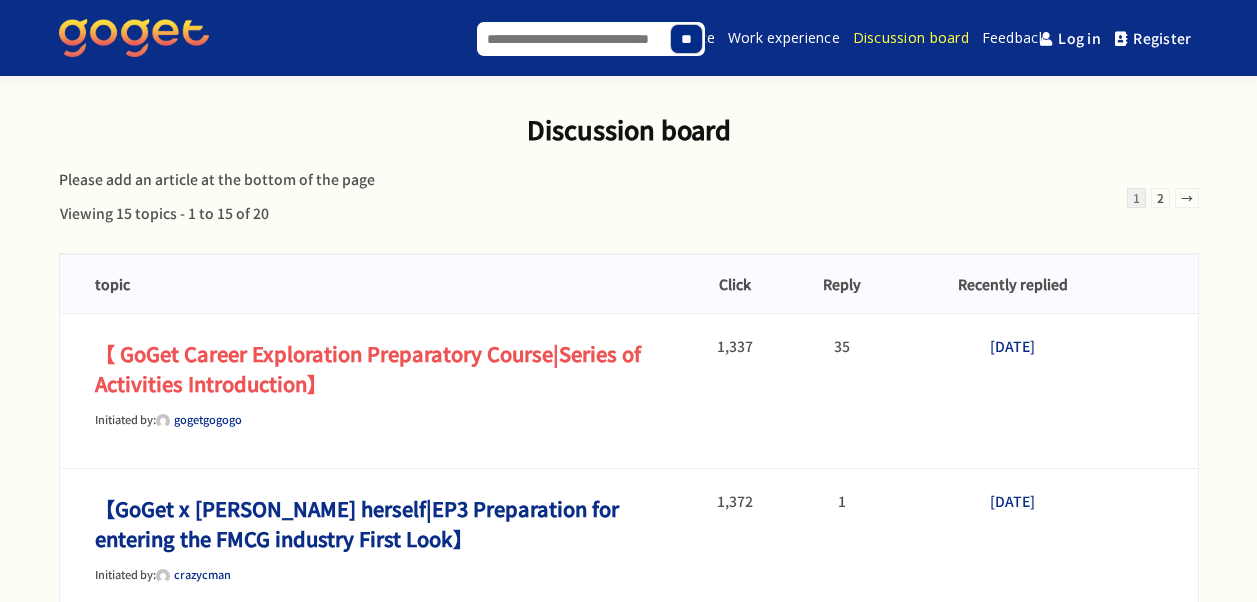 click on "【 GoGet Career Exploration Preparatory Course|Series of Activities Introduction】" at bounding box center [368, 368] 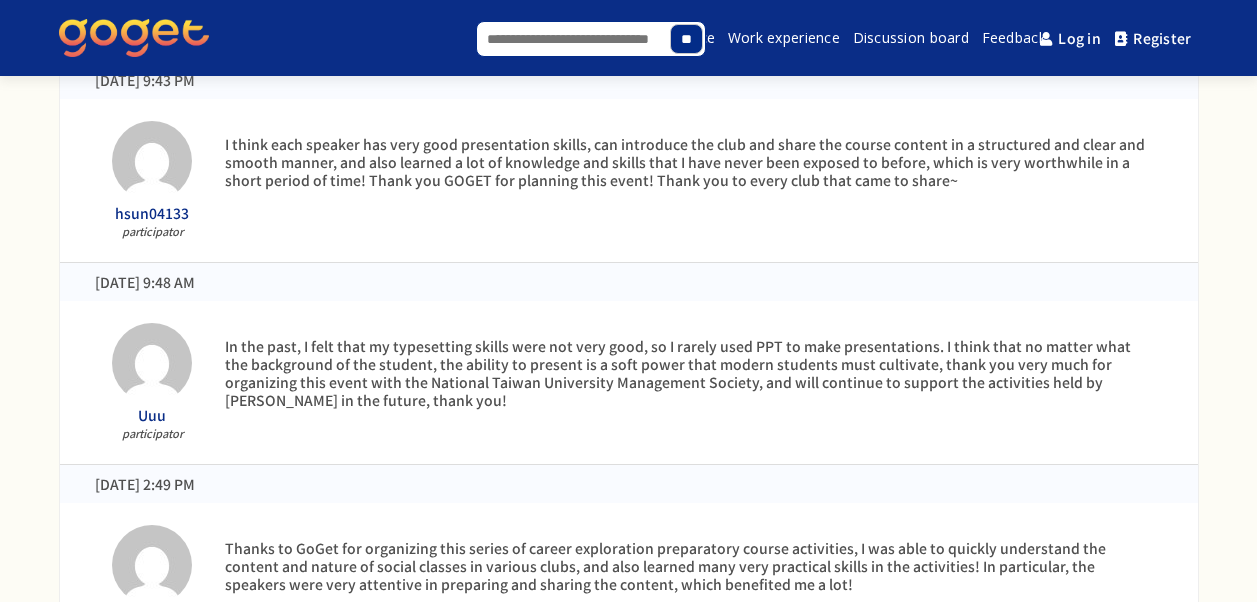 scroll, scrollTop: 900, scrollLeft: 0, axis: vertical 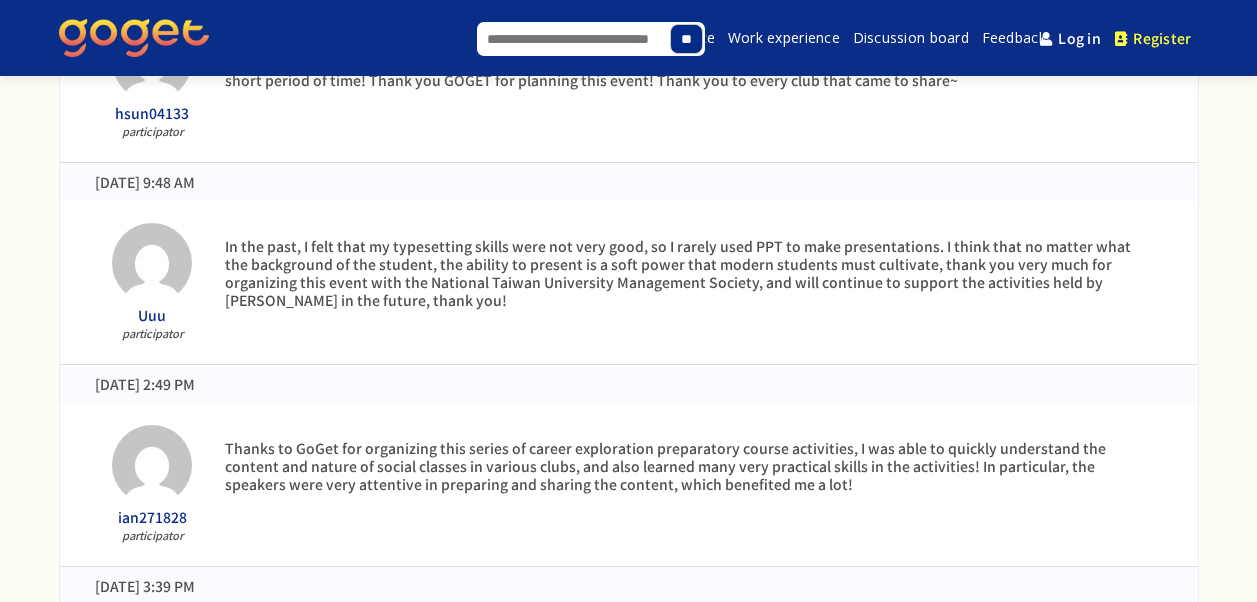 click on "Register" at bounding box center [1162, 38] 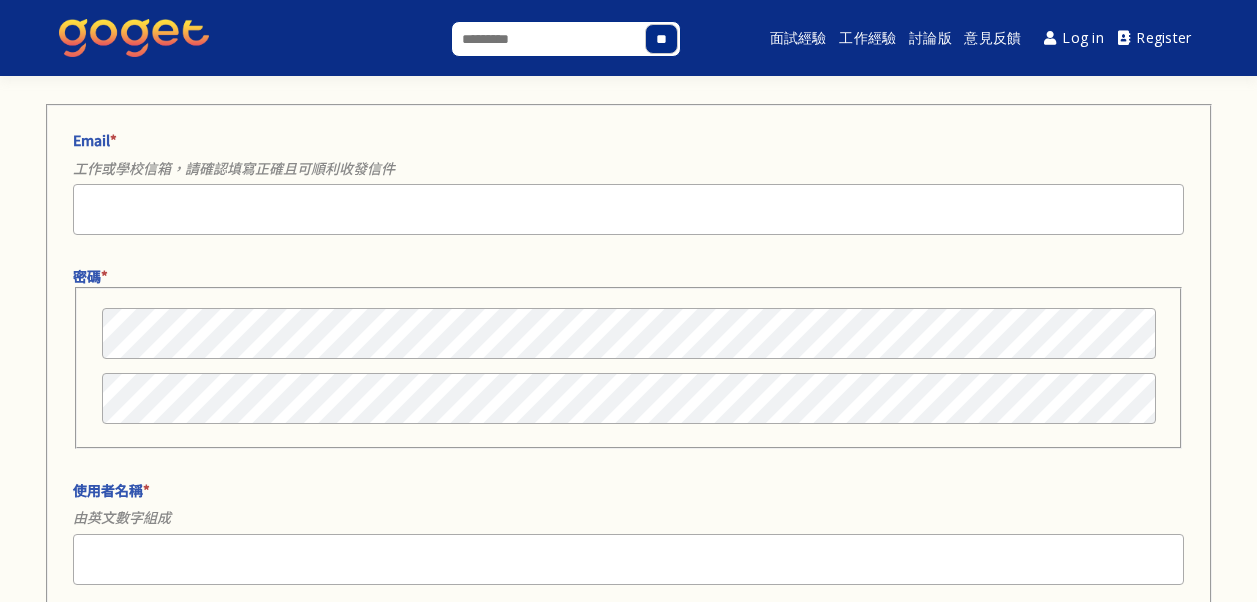 select 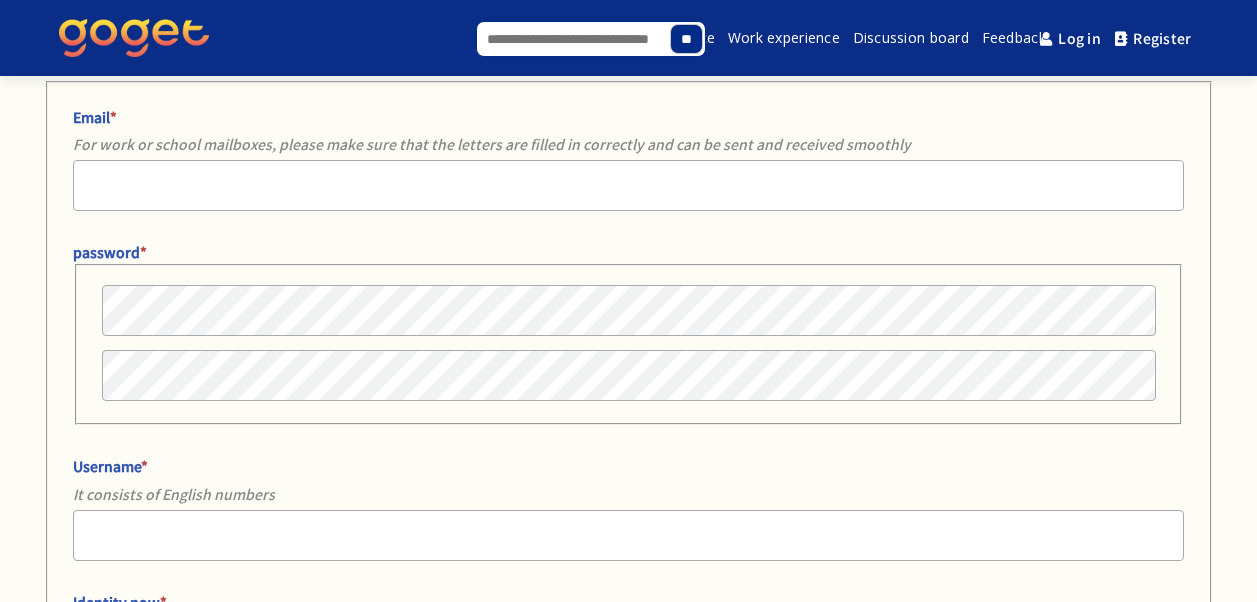 scroll, scrollTop: 200, scrollLeft: 0, axis: vertical 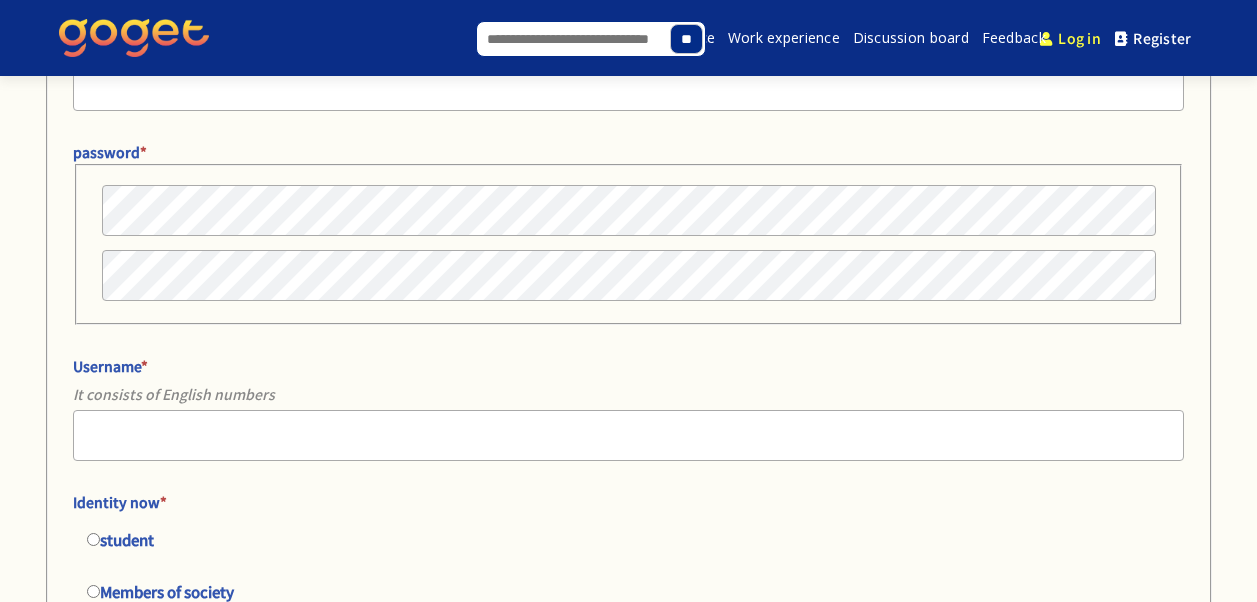 click on "Log in" at bounding box center [1079, 38] 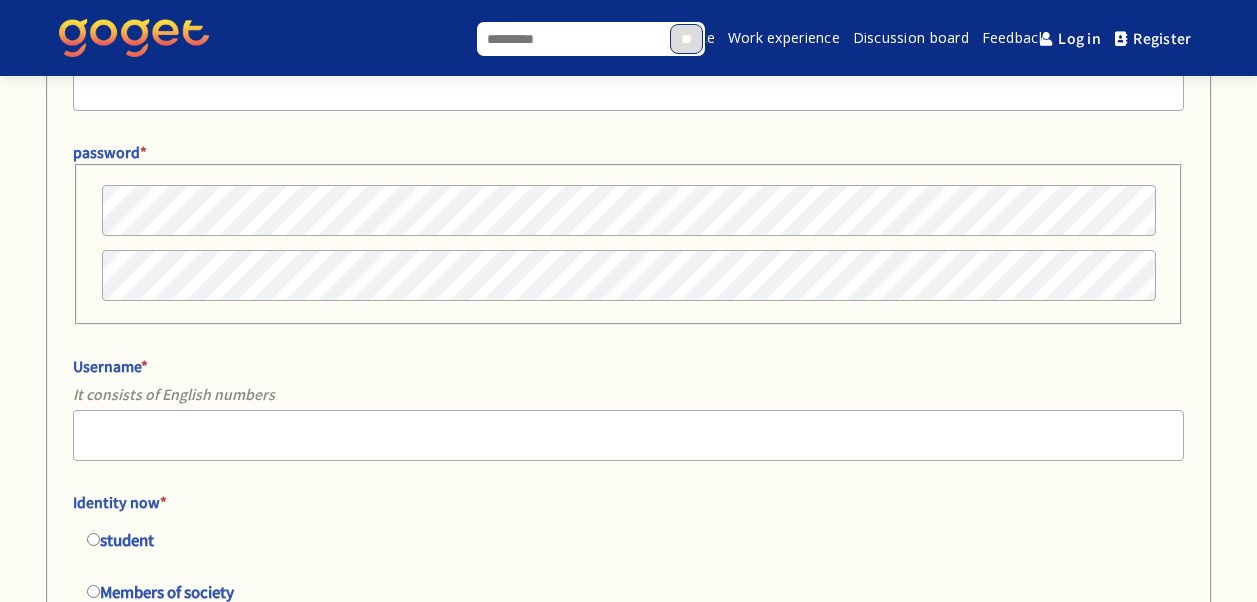click on "**" at bounding box center [686, 39] 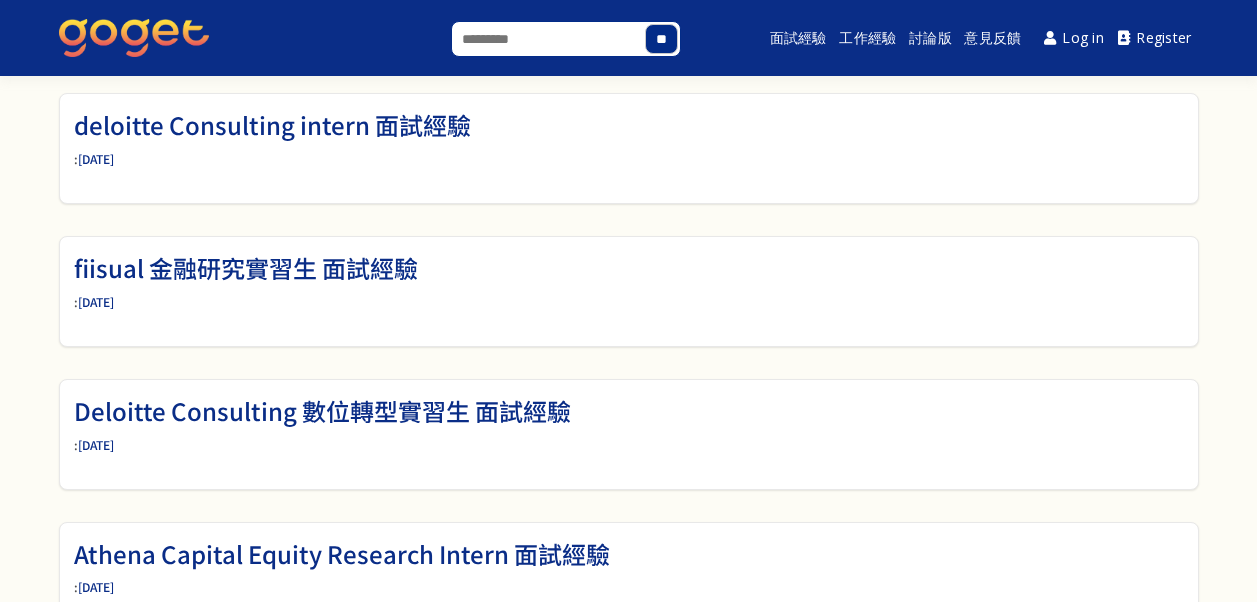 scroll, scrollTop: 0, scrollLeft: 0, axis: both 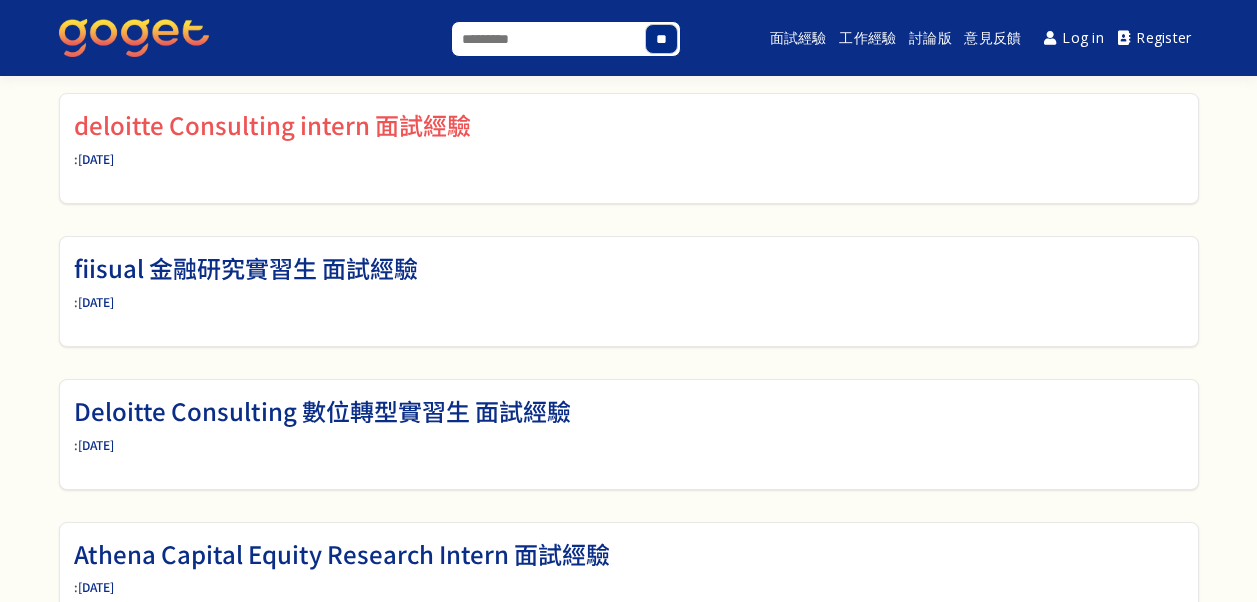 click on "deloitte Consulting intern 面試經驗" at bounding box center [272, 124] 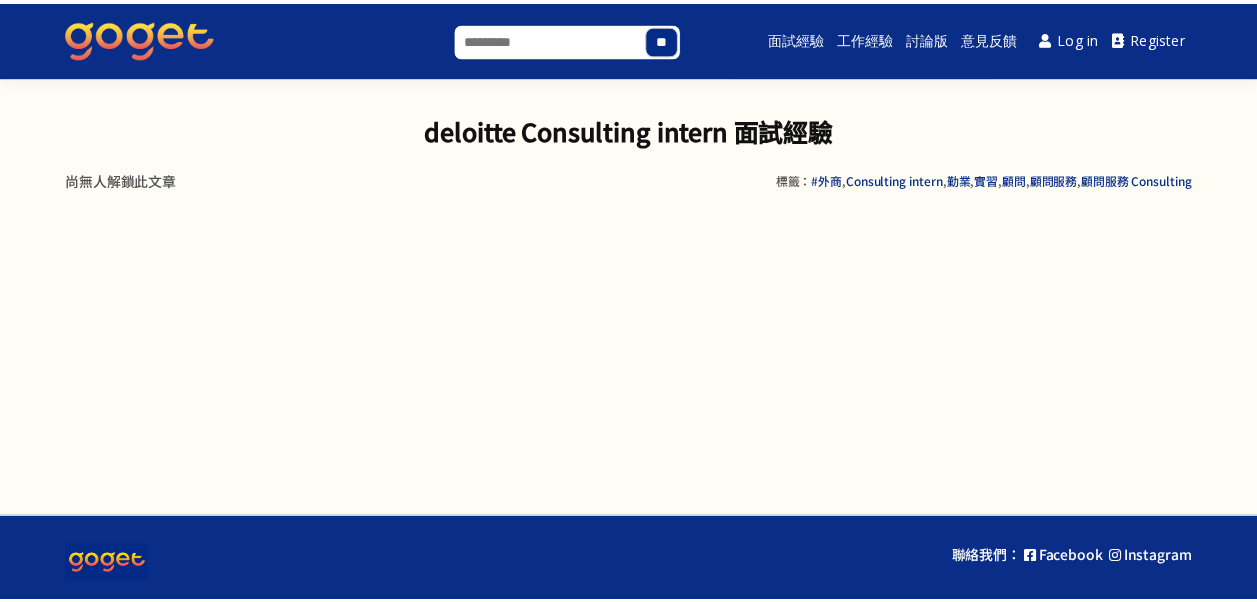 scroll, scrollTop: 0, scrollLeft: 0, axis: both 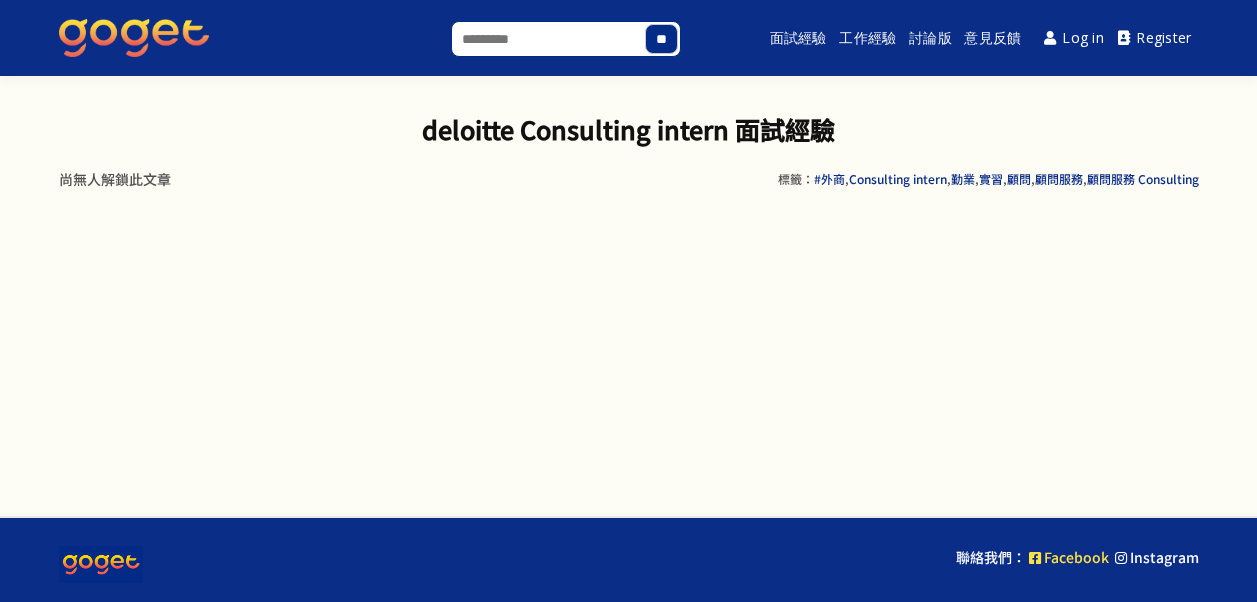 click on "Facebook" at bounding box center [1069, 557] 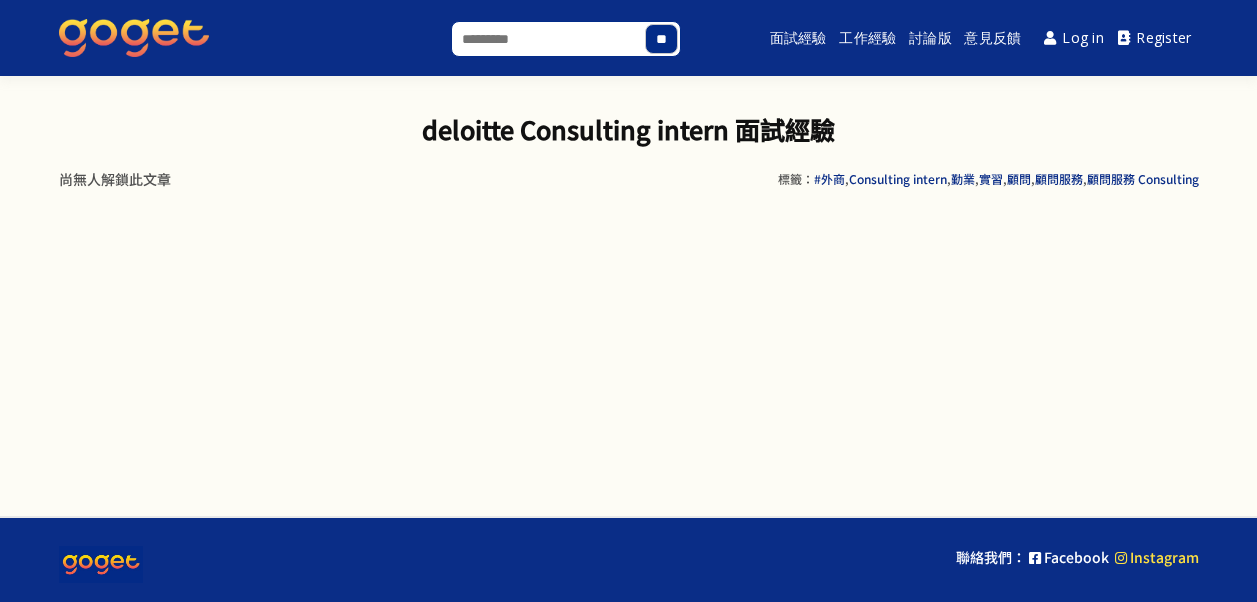click on "Instagram" at bounding box center [1157, 557] 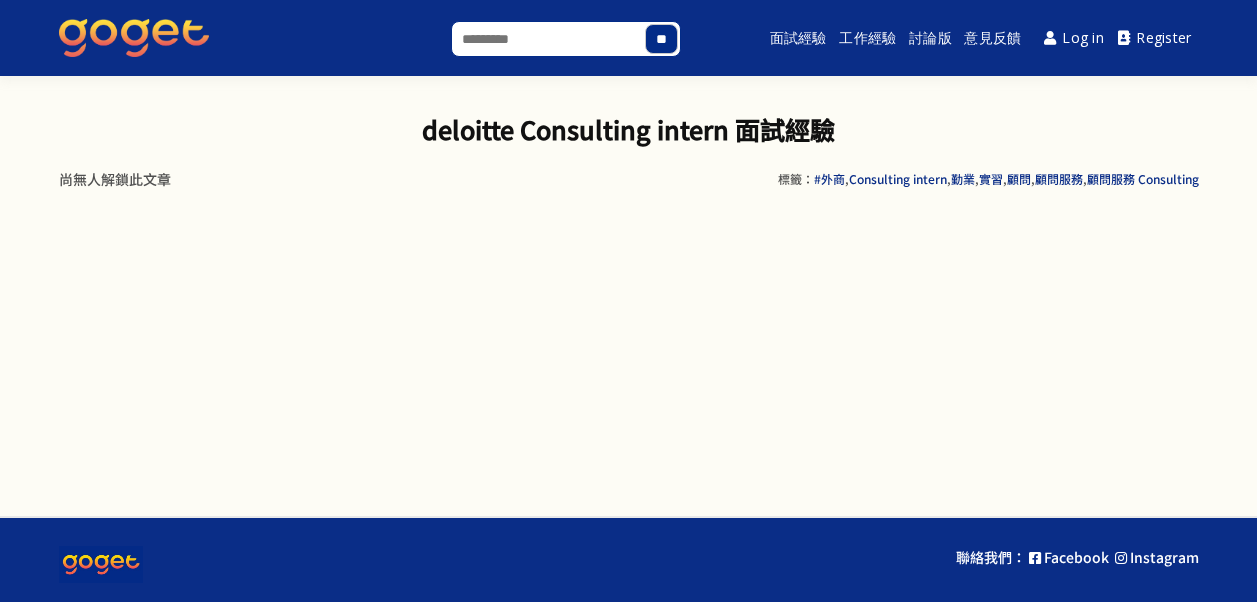click at bounding box center [101, 564] 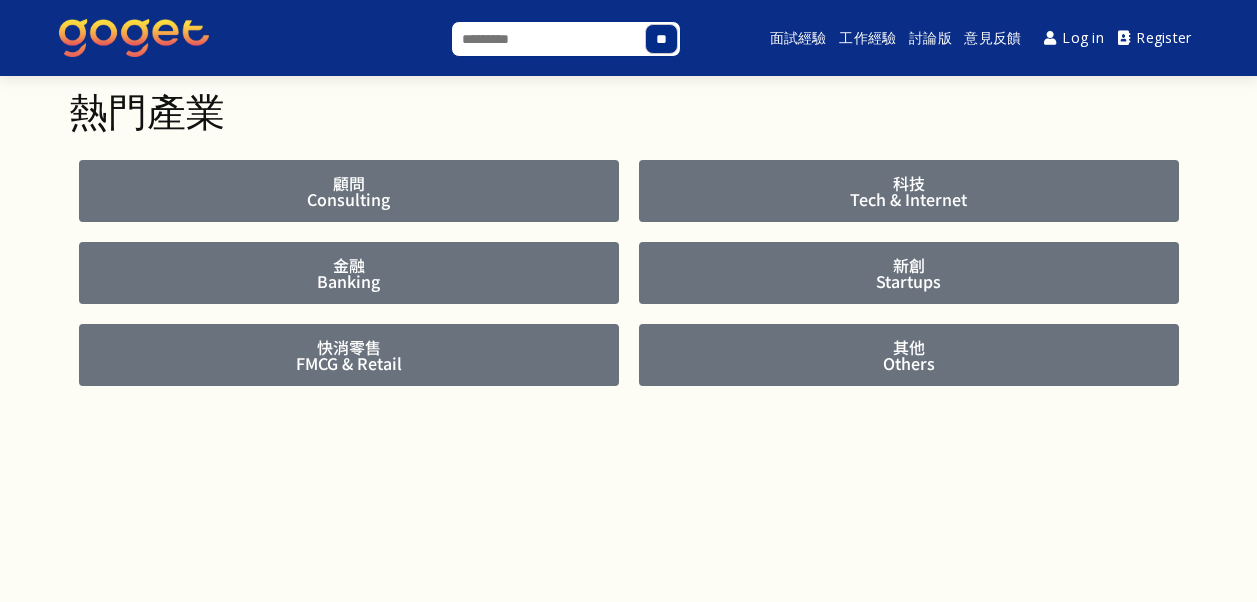 scroll, scrollTop: 600, scrollLeft: 0, axis: vertical 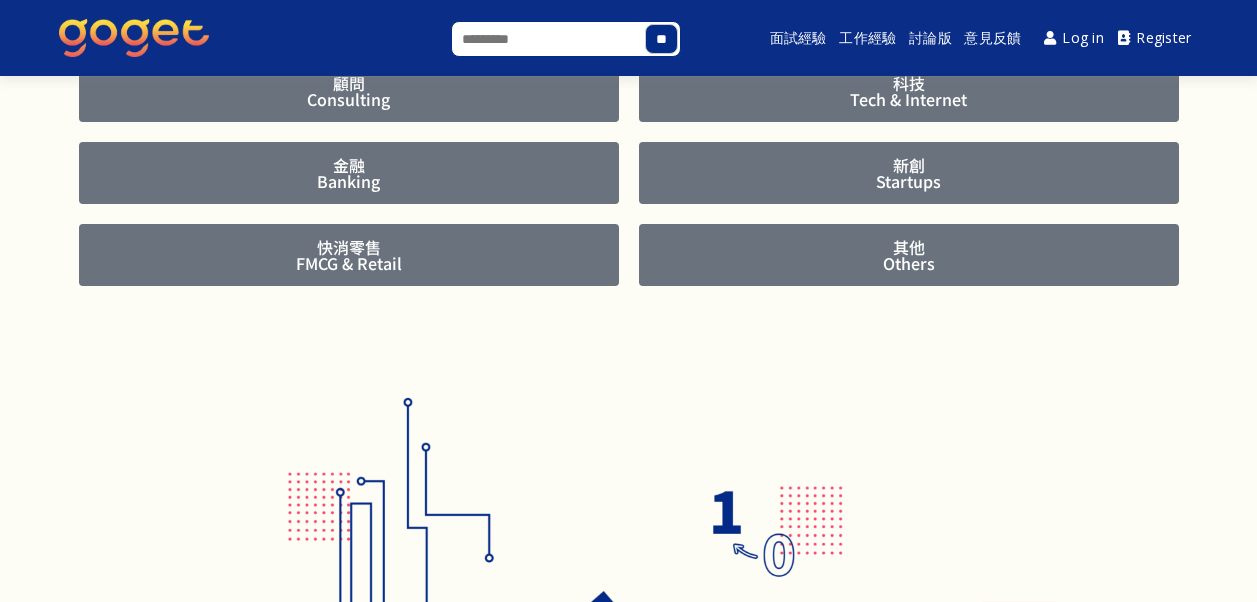 click on "新創 Startups" at bounding box center [909, 173] 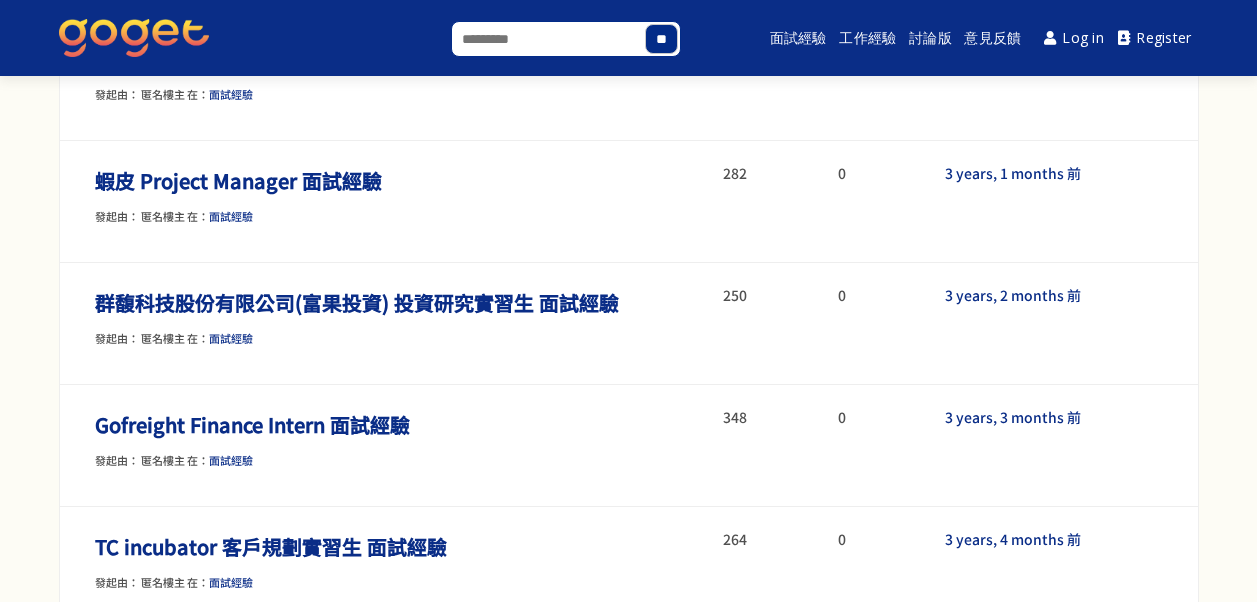 scroll, scrollTop: 1841, scrollLeft: 0, axis: vertical 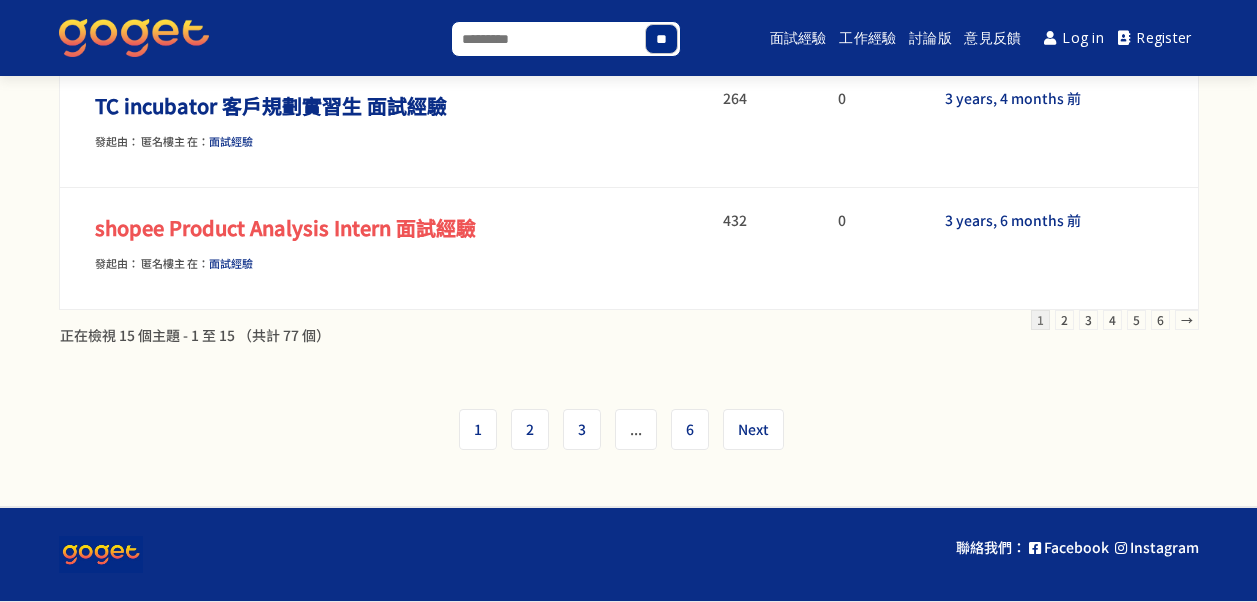 click on "shopee Product Analysis Intern 面試經驗" at bounding box center [285, 227] 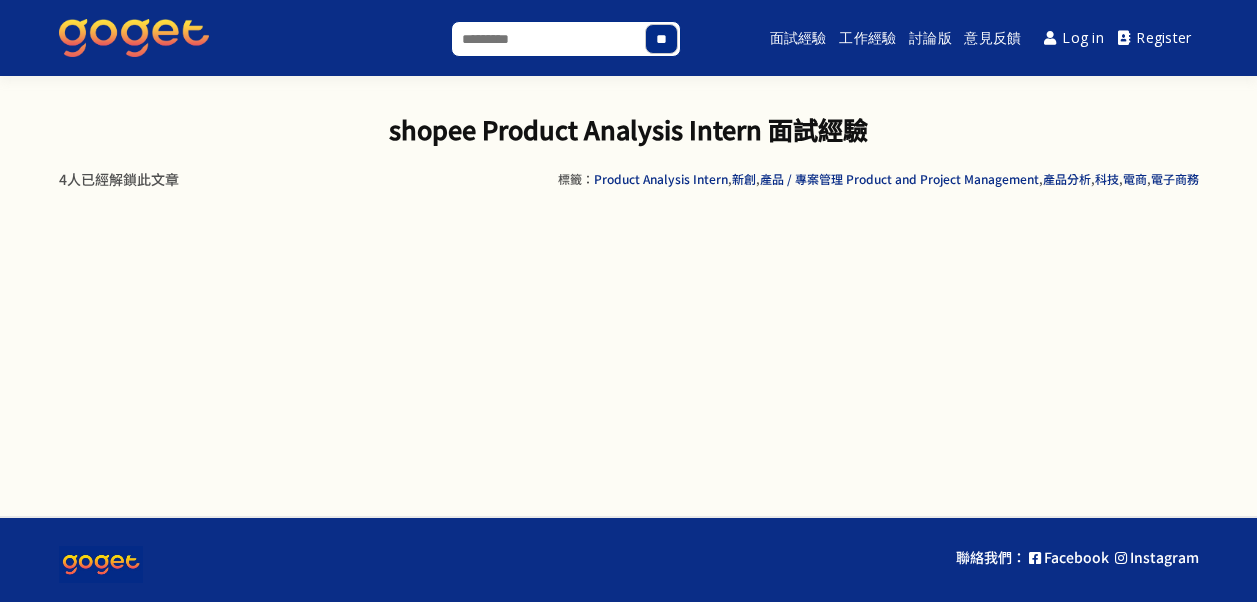scroll, scrollTop: 0, scrollLeft: 0, axis: both 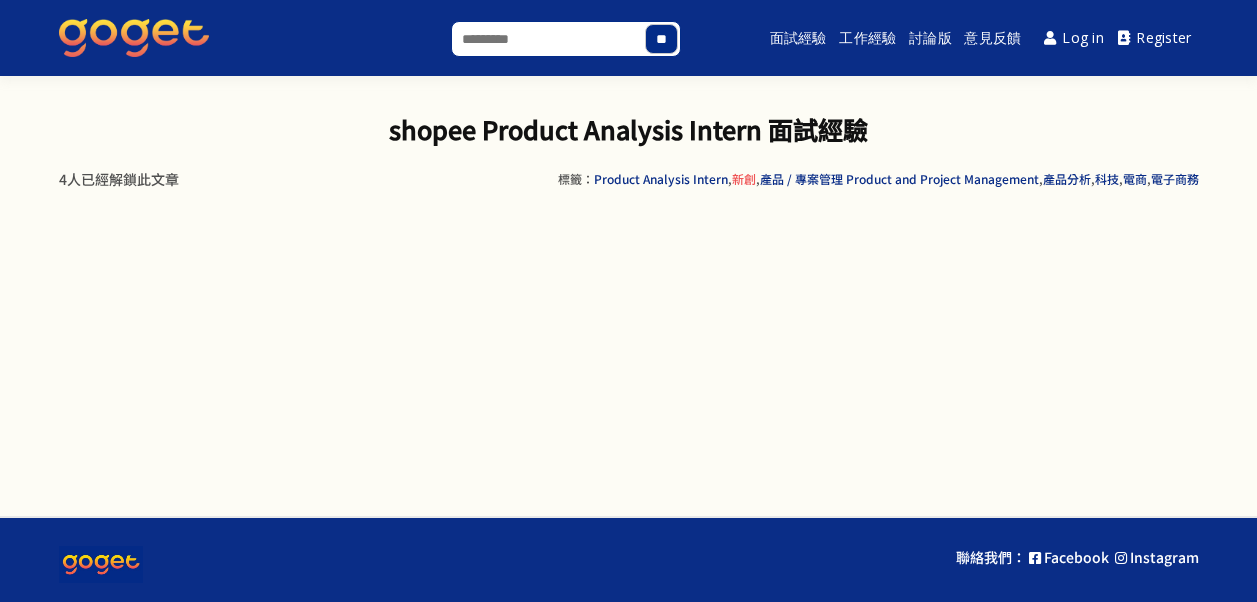 click on "新創" at bounding box center [744, 178] 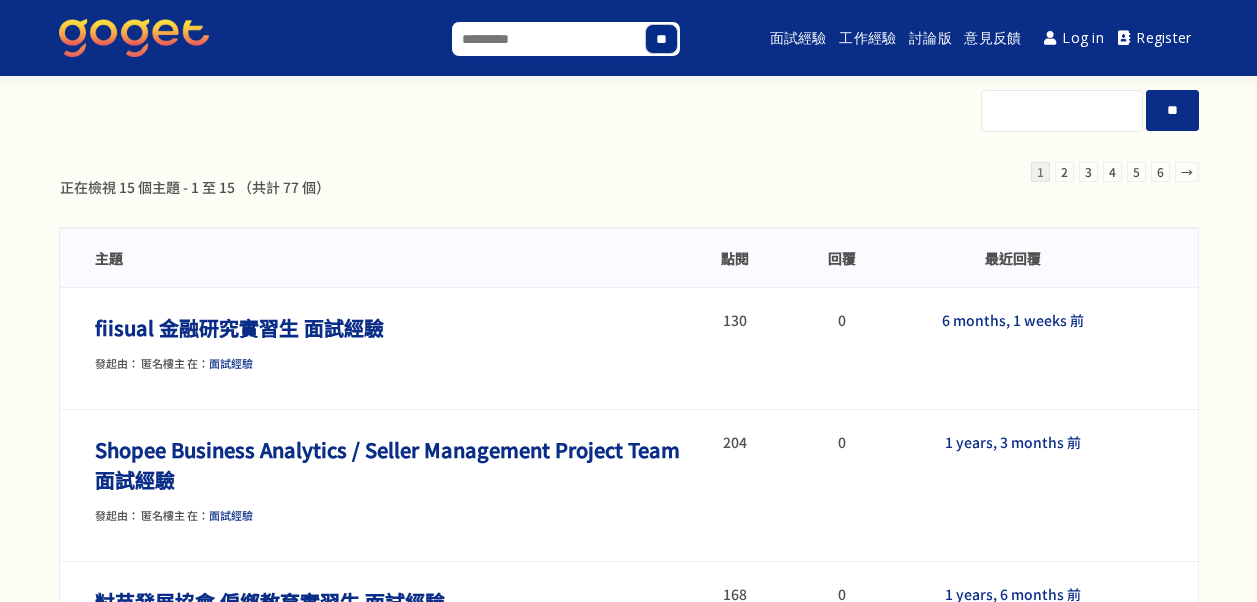 scroll, scrollTop: 0, scrollLeft: 0, axis: both 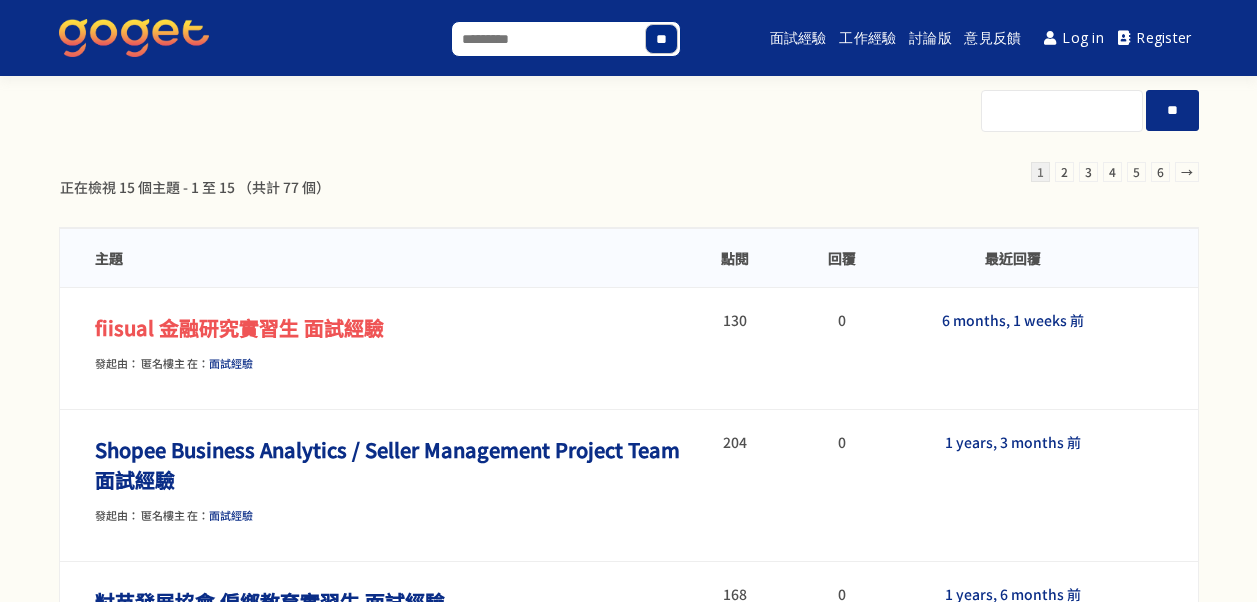 click on "fiisual 金融研究實習生 面試經驗" at bounding box center (239, 327) 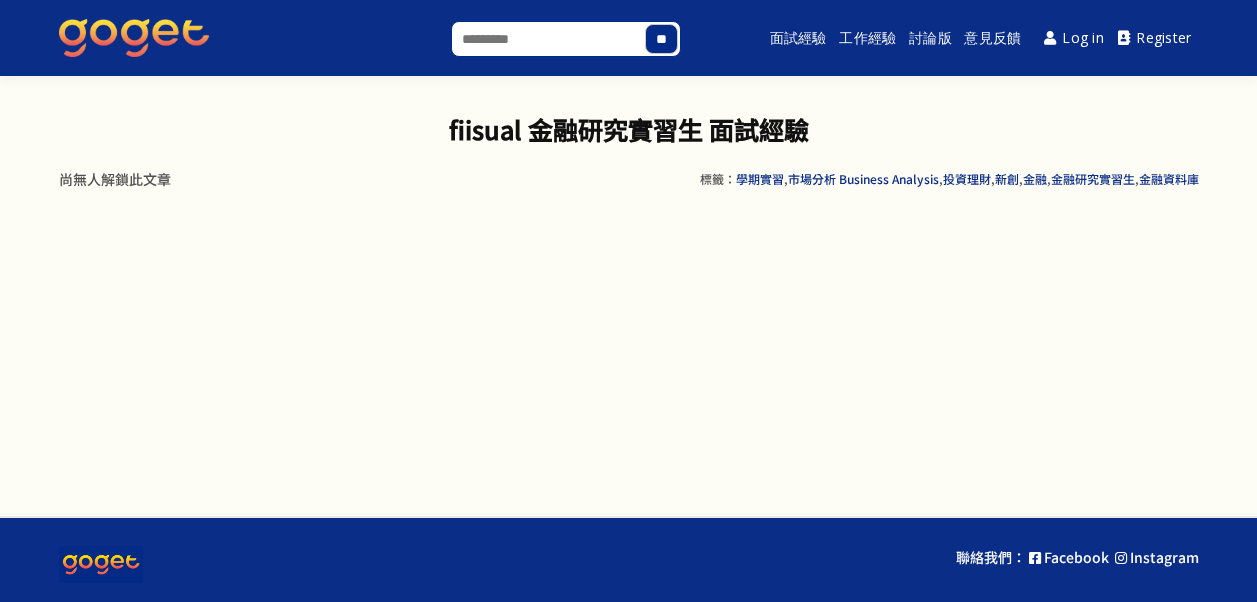 scroll, scrollTop: 0, scrollLeft: 0, axis: both 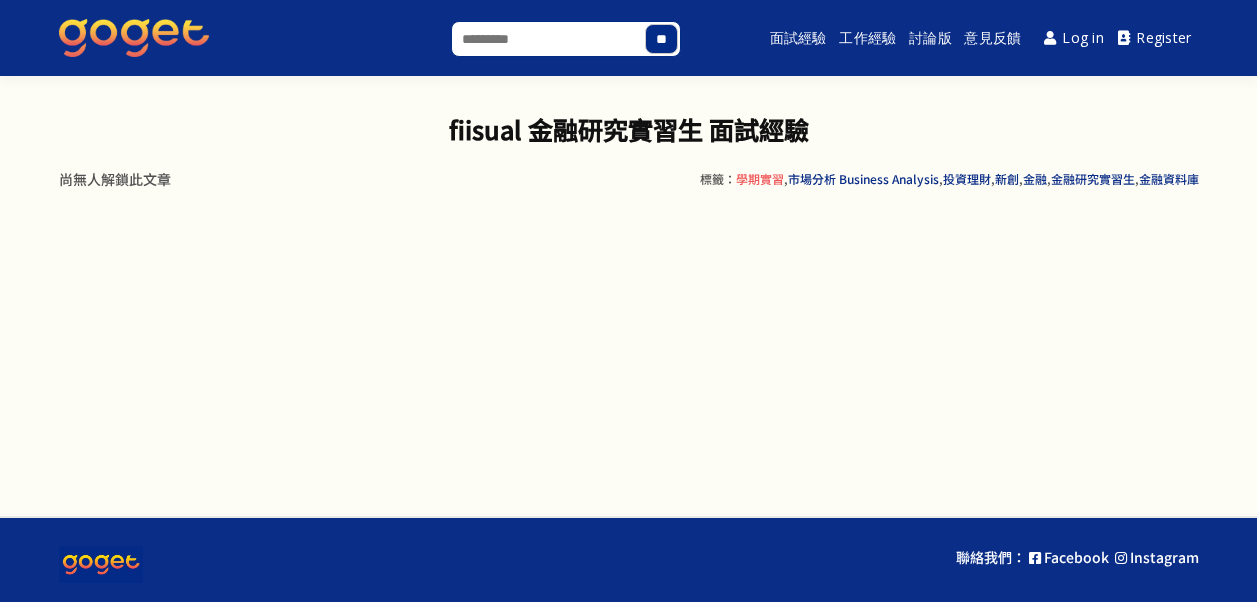 click on "學期實習" at bounding box center (760, 178) 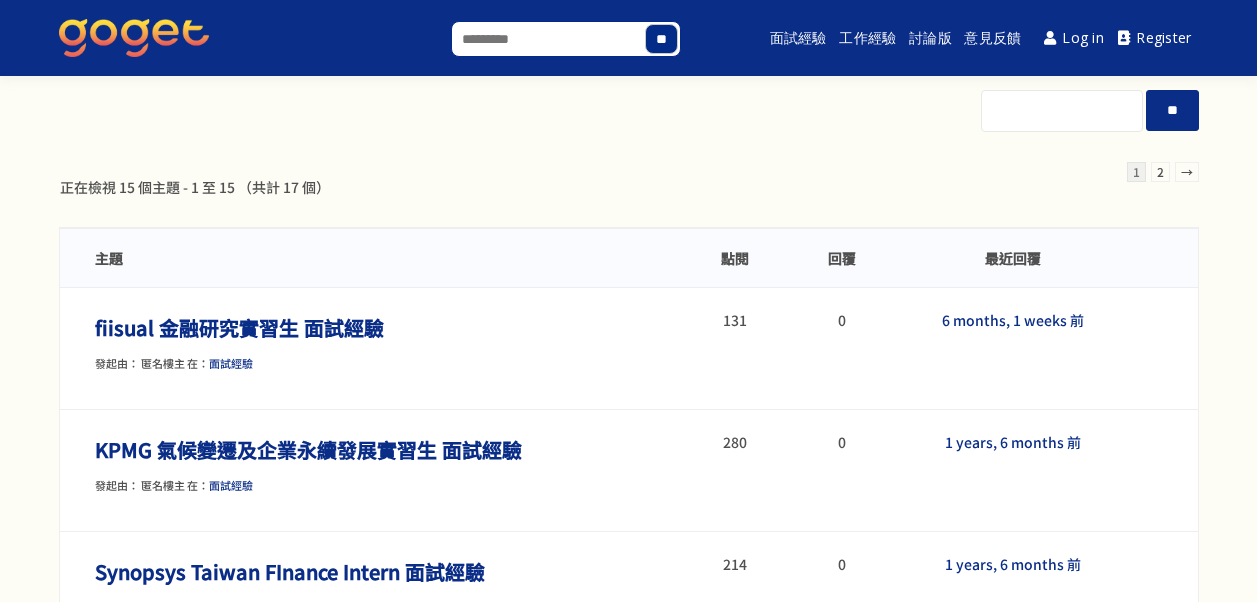 scroll, scrollTop: 0, scrollLeft: 0, axis: both 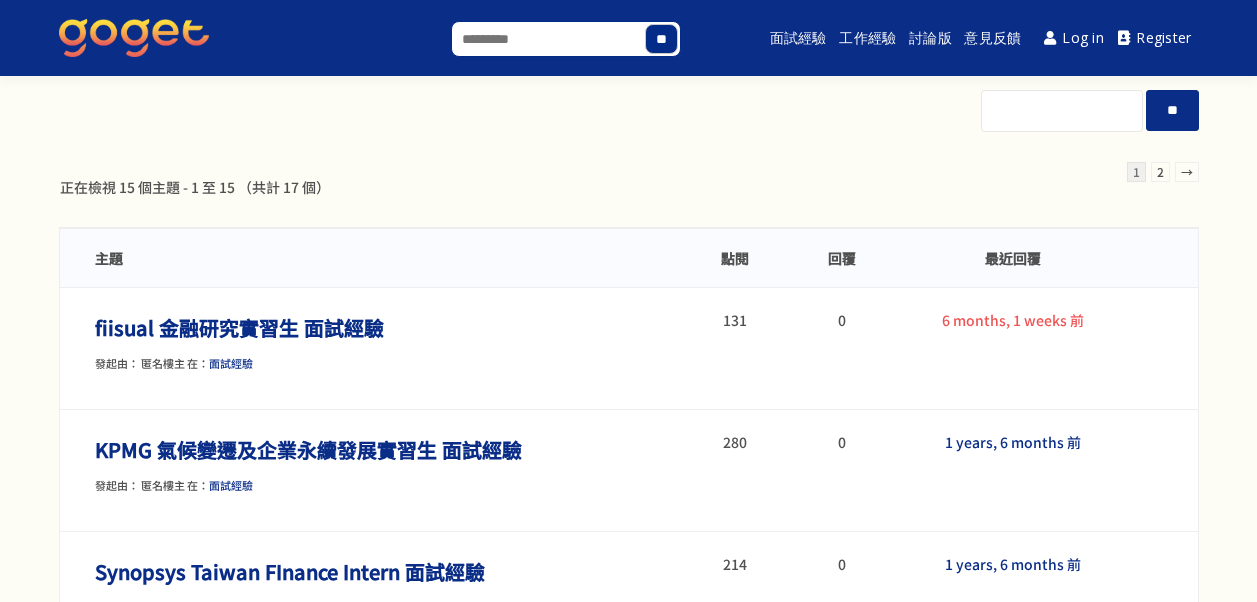 click on "6 months, 1 weeks 前" at bounding box center [1013, 320] 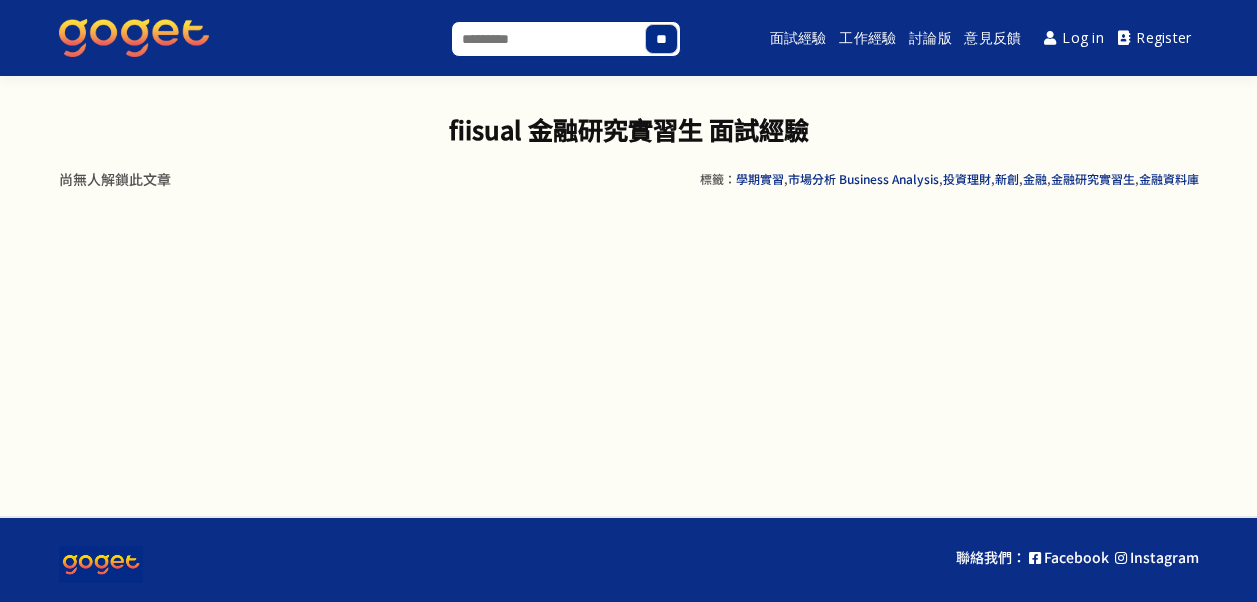 scroll, scrollTop: 0, scrollLeft: 0, axis: both 